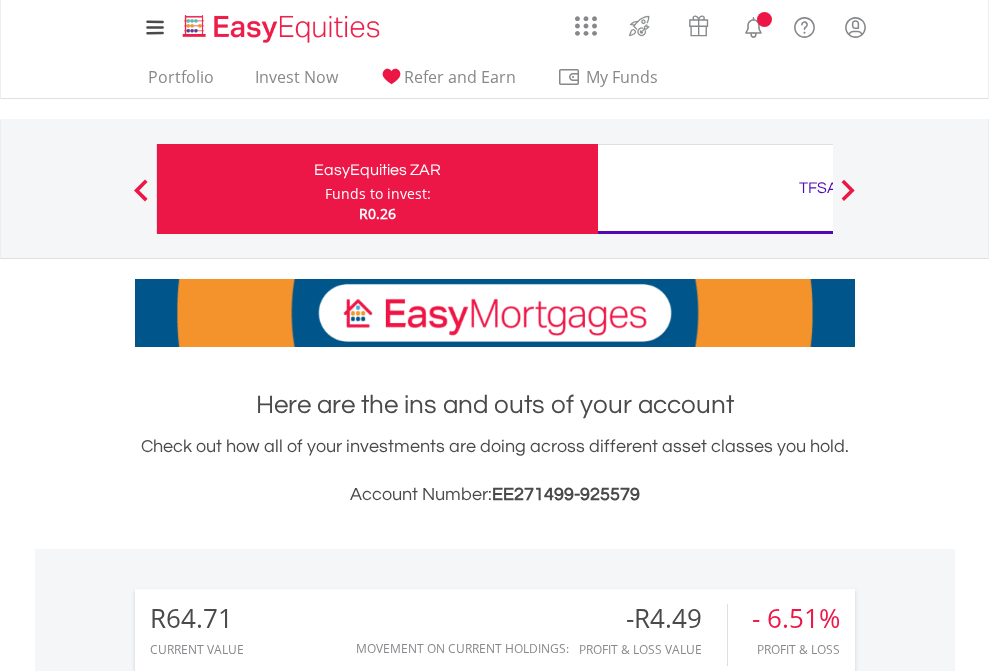 scroll, scrollTop: 0, scrollLeft: 0, axis: both 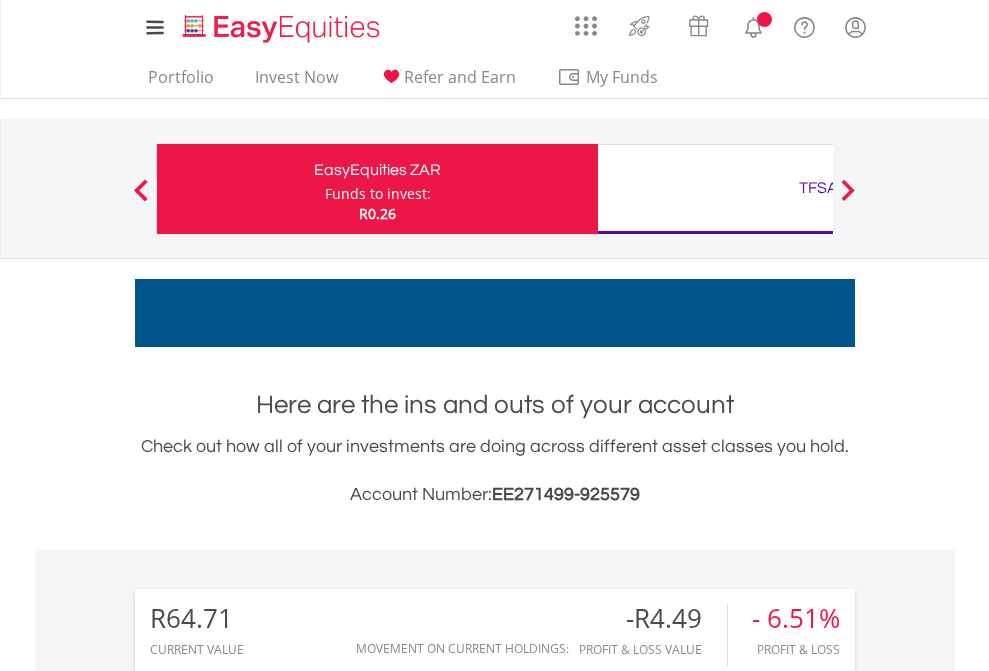 click on "Funds to invest:" at bounding box center [378, 194] 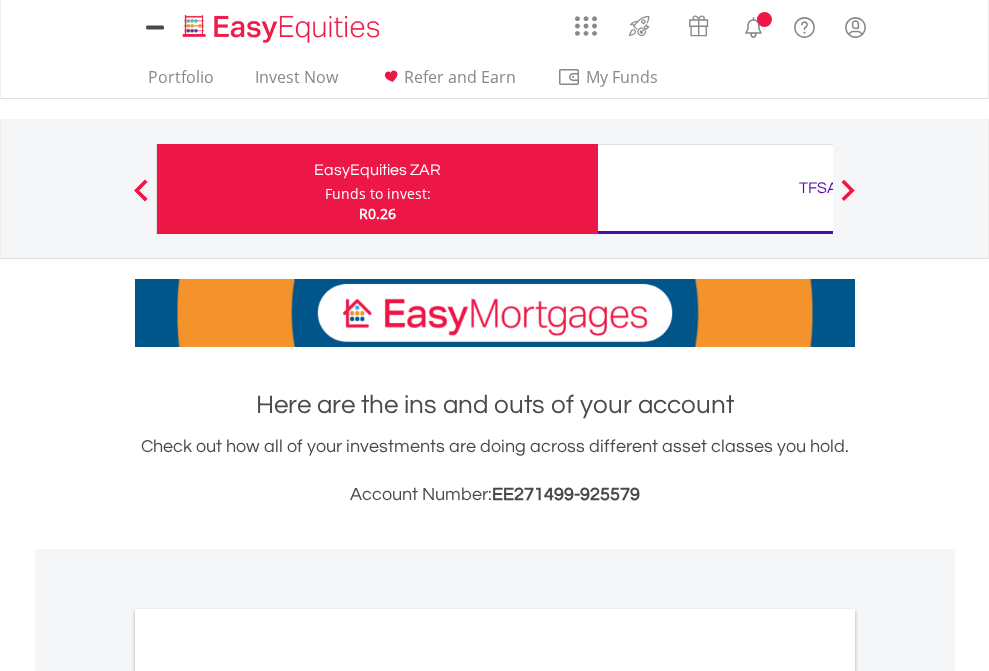 scroll, scrollTop: 0, scrollLeft: 0, axis: both 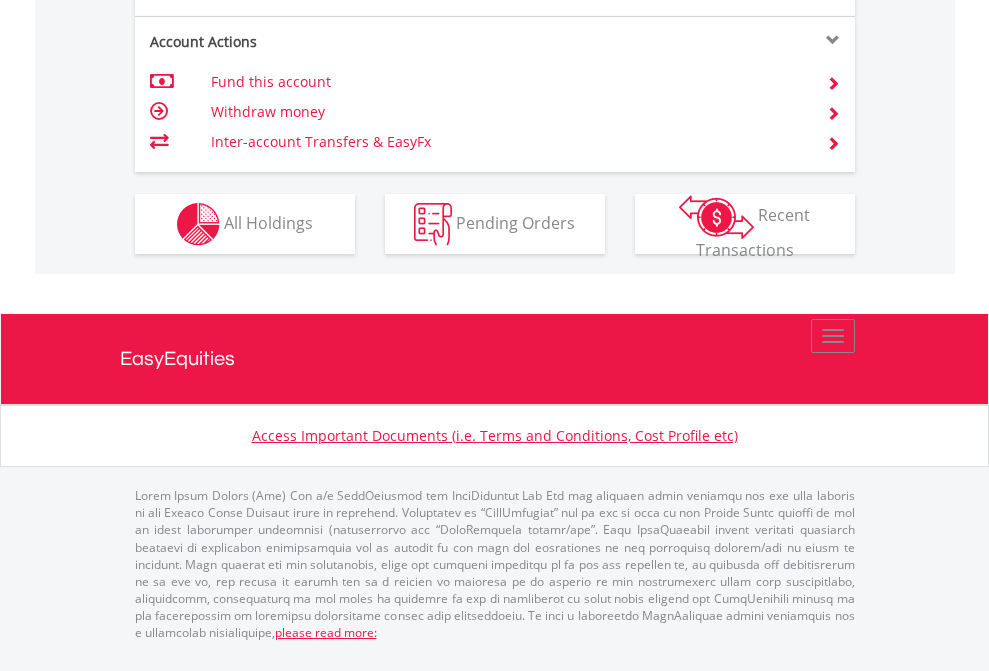 click on "Investment types" at bounding box center [706, -337] 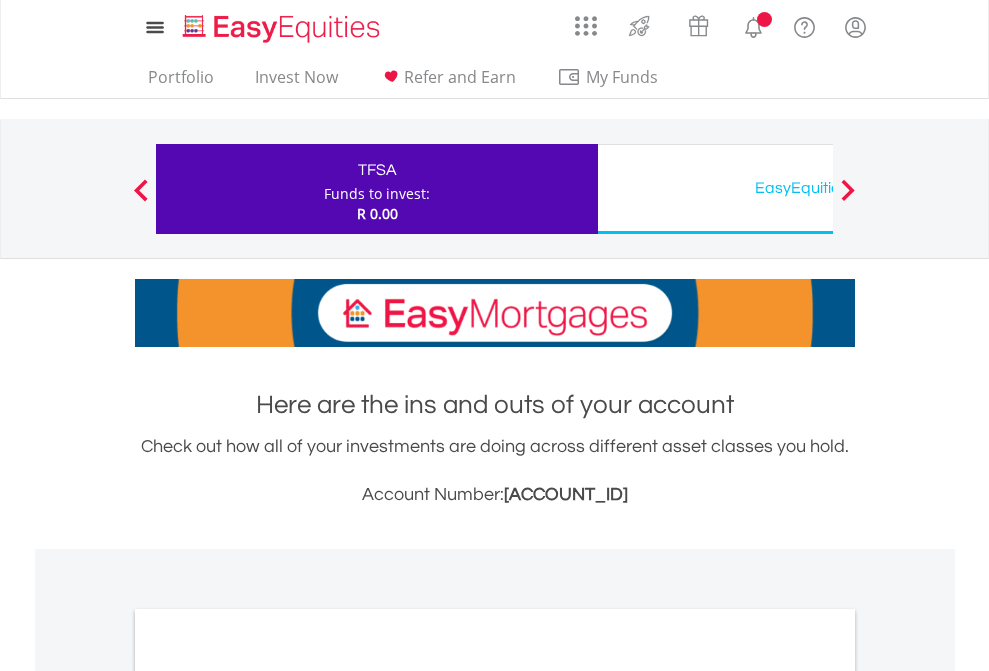 scroll, scrollTop: 0, scrollLeft: 0, axis: both 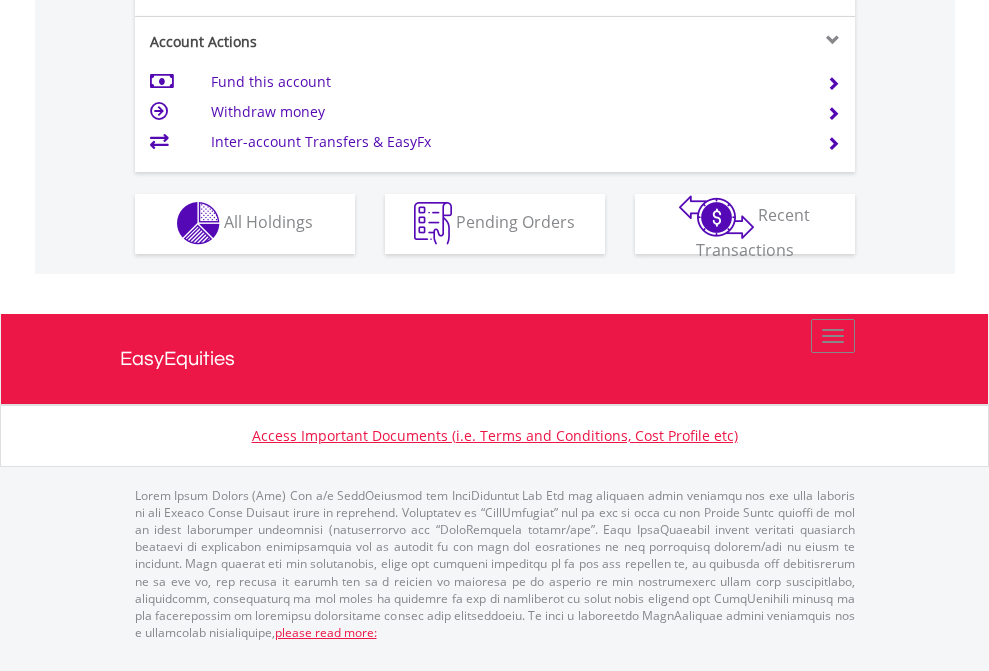 click on "Investment types" at bounding box center (706, -353) 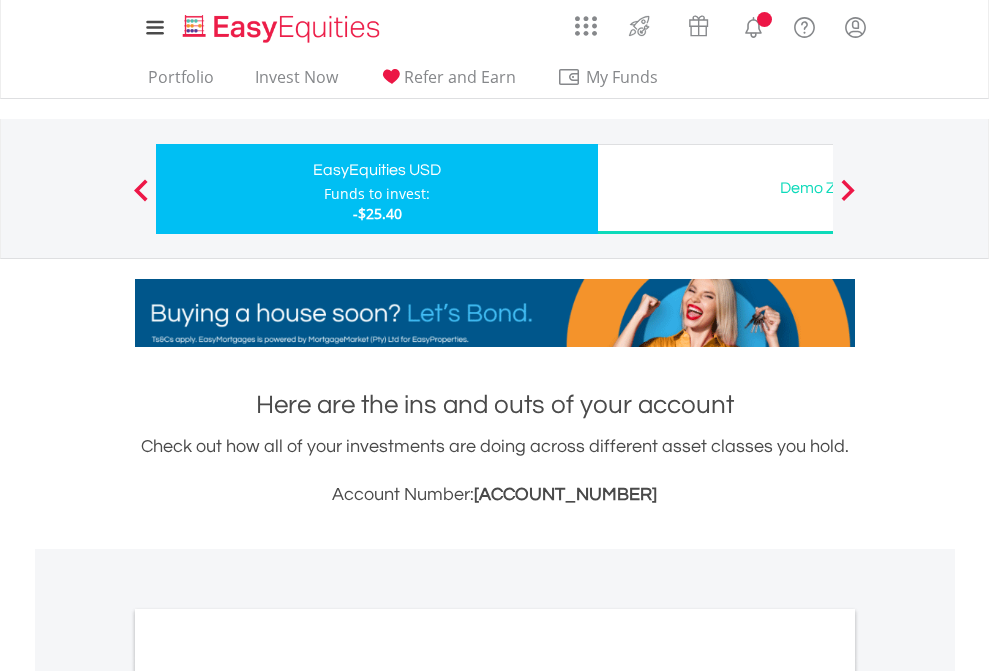 scroll, scrollTop: 0, scrollLeft: 0, axis: both 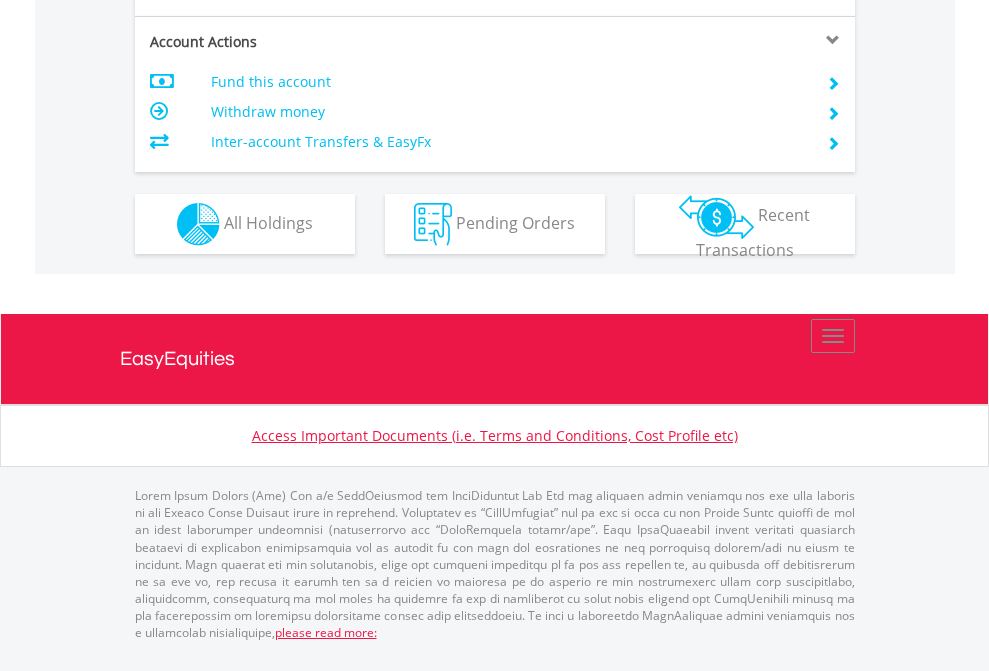 click on "Investment types" at bounding box center (706, -337) 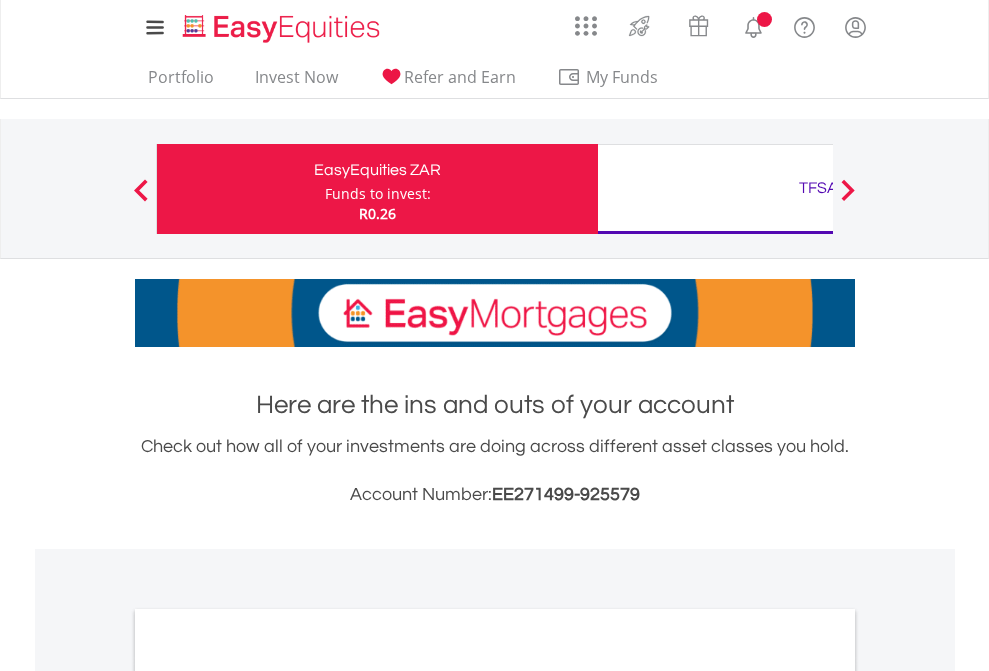 scroll, scrollTop: 0, scrollLeft: 0, axis: both 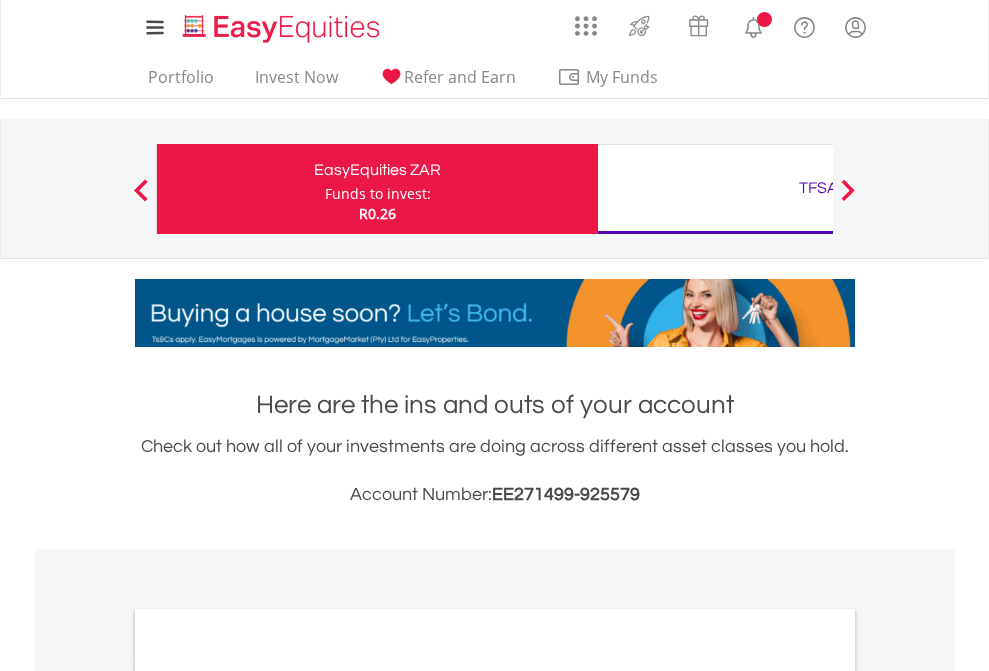 click on "All Holdings" at bounding box center (268, 1096) 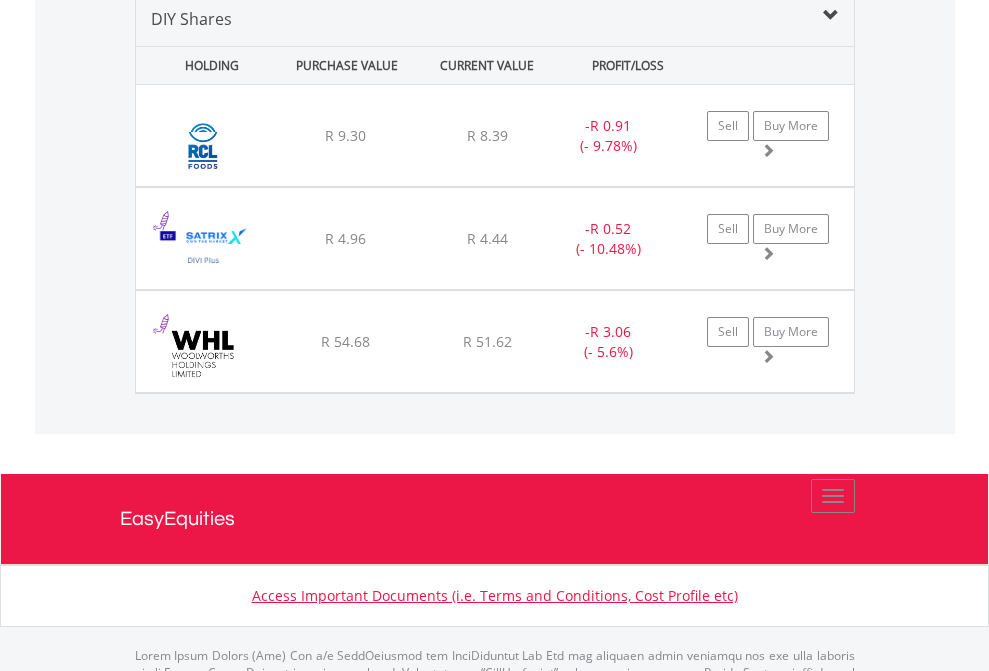 scroll, scrollTop: 1933, scrollLeft: 0, axis: vertical 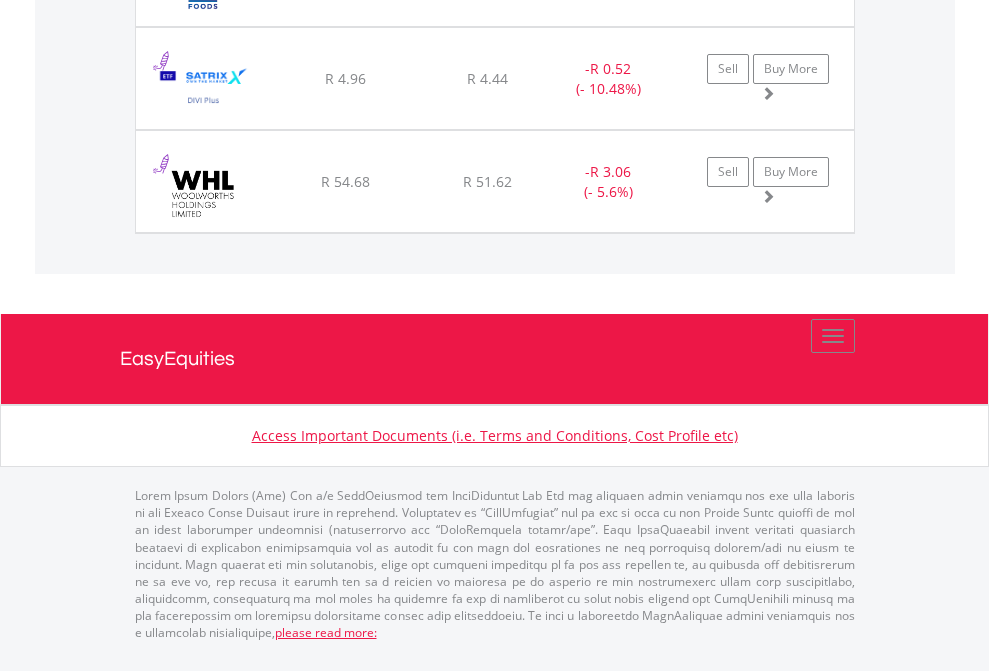 click on "TFSA" at bounding box center [818, -1174] 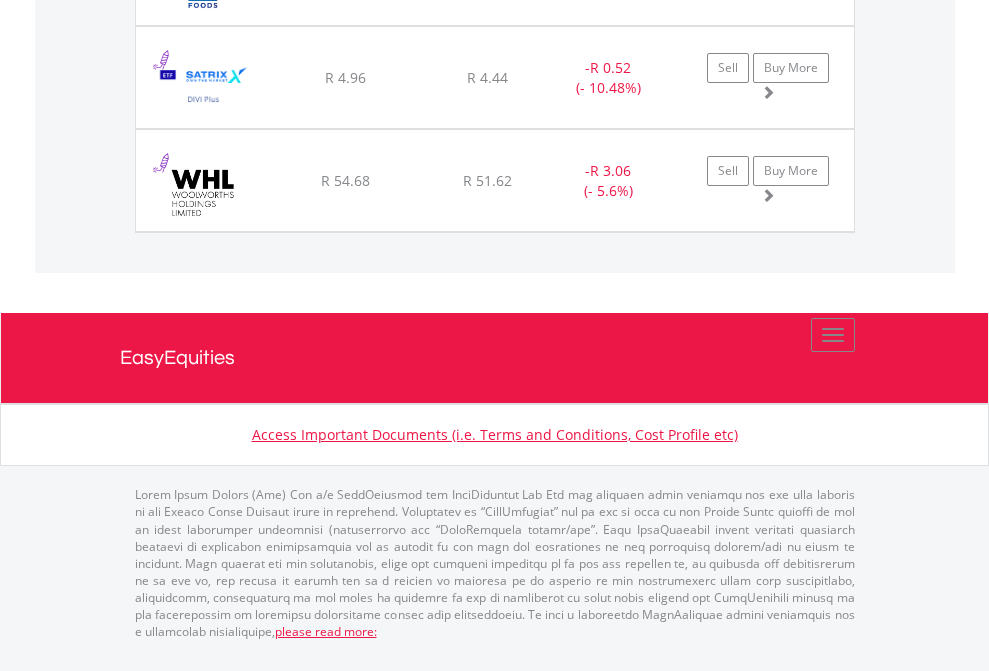 scroll, scrollTop: 144, scrollLeft: 0, axis: vertical 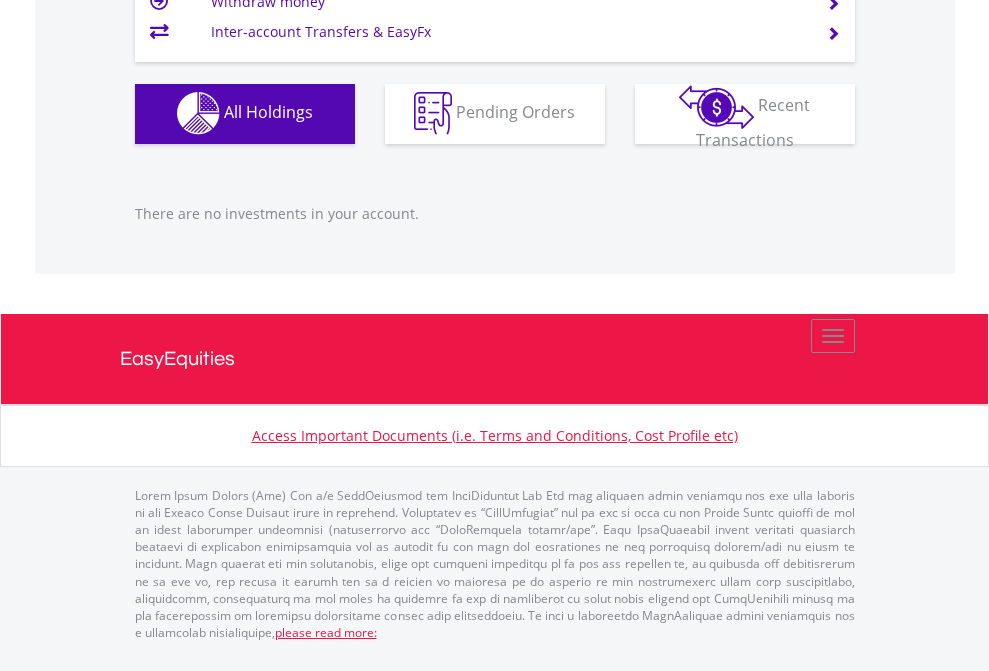 click on "EasyEquities USD" at bounding box center (818, -1142) 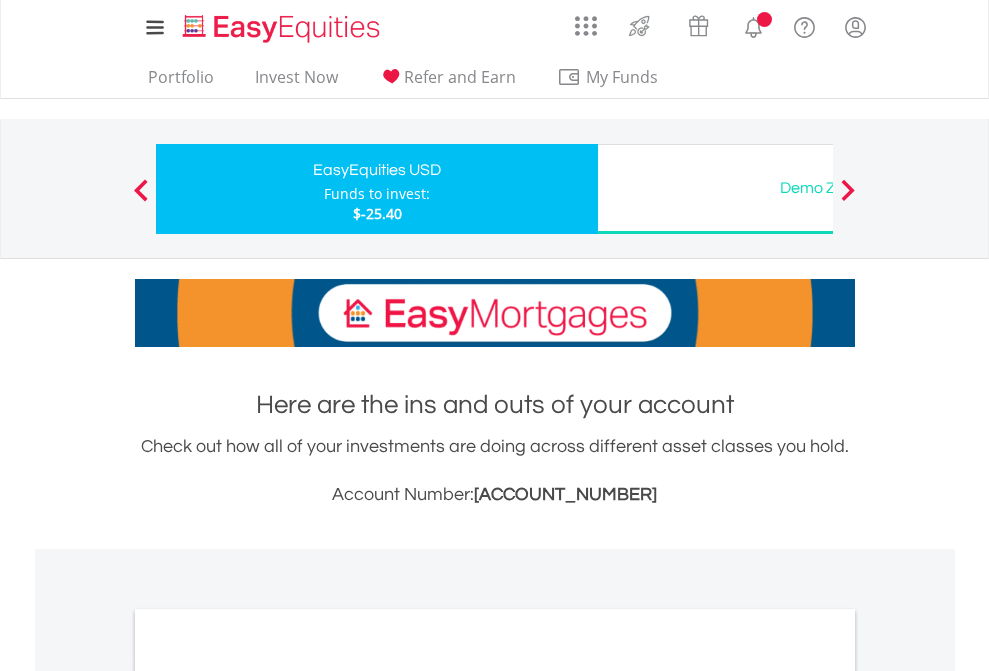 scroll, scrollTop: 0, scrollLeft: 0, axis: both 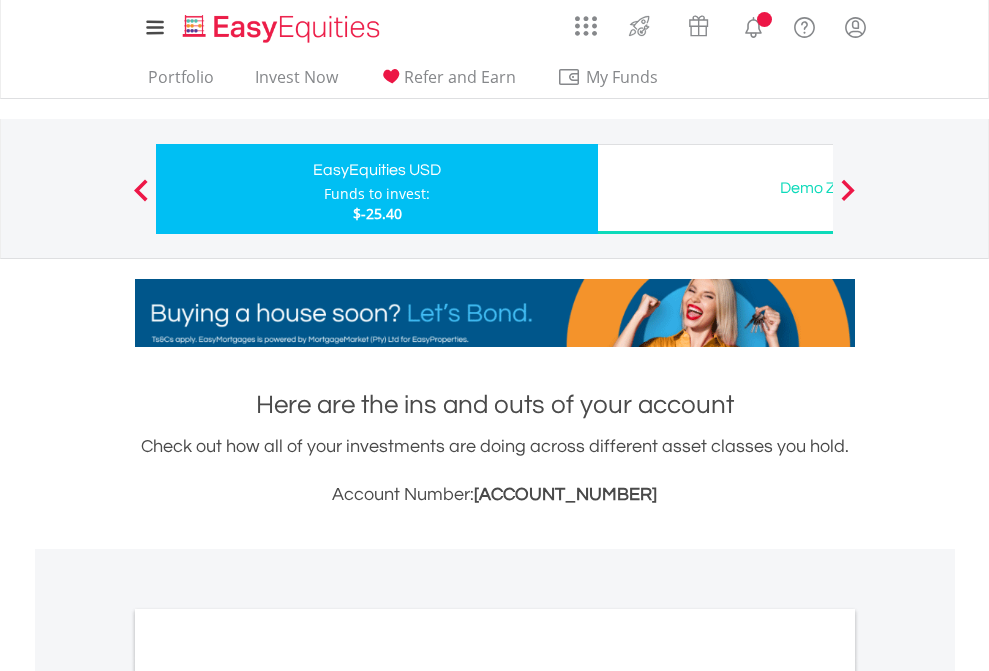 click on "All Holdings" at bounding box center [268, 1096] 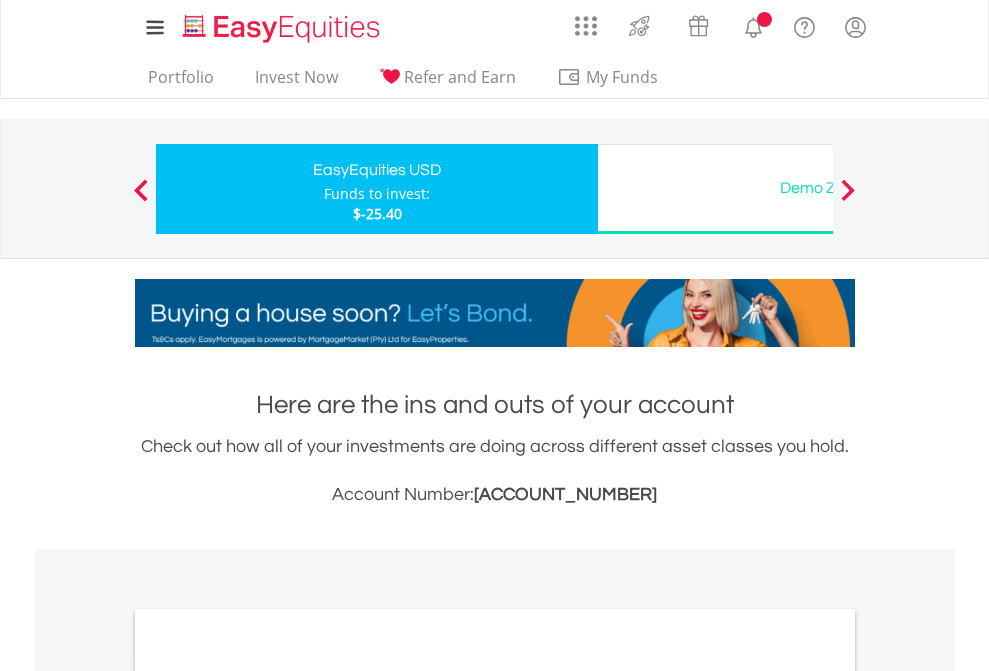 scroll, scrollTop: 1202, scrollLeft: 0, axis: vertical 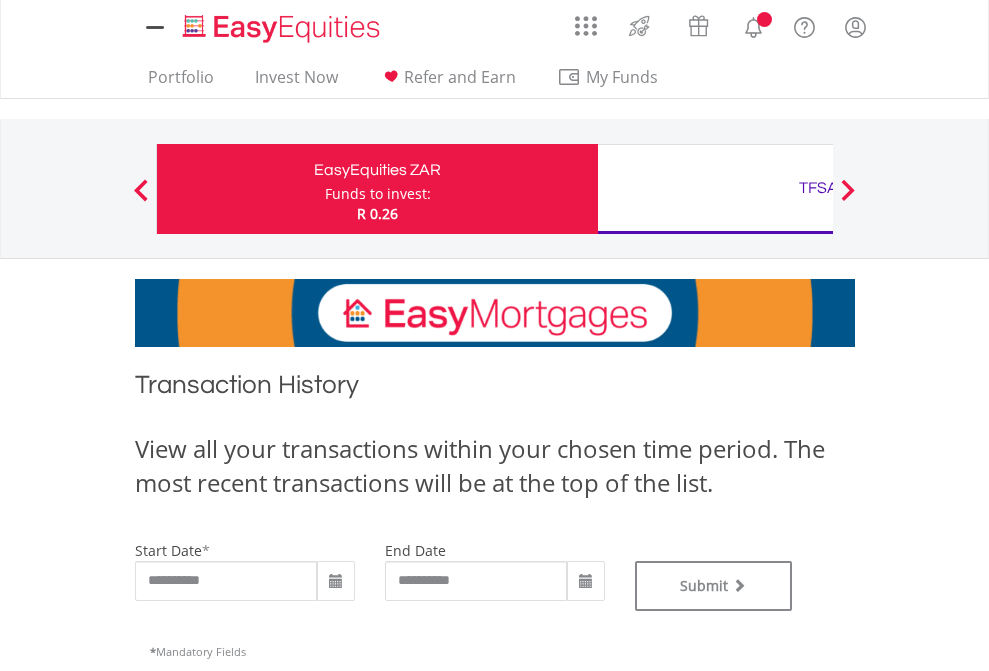 type on "**********" 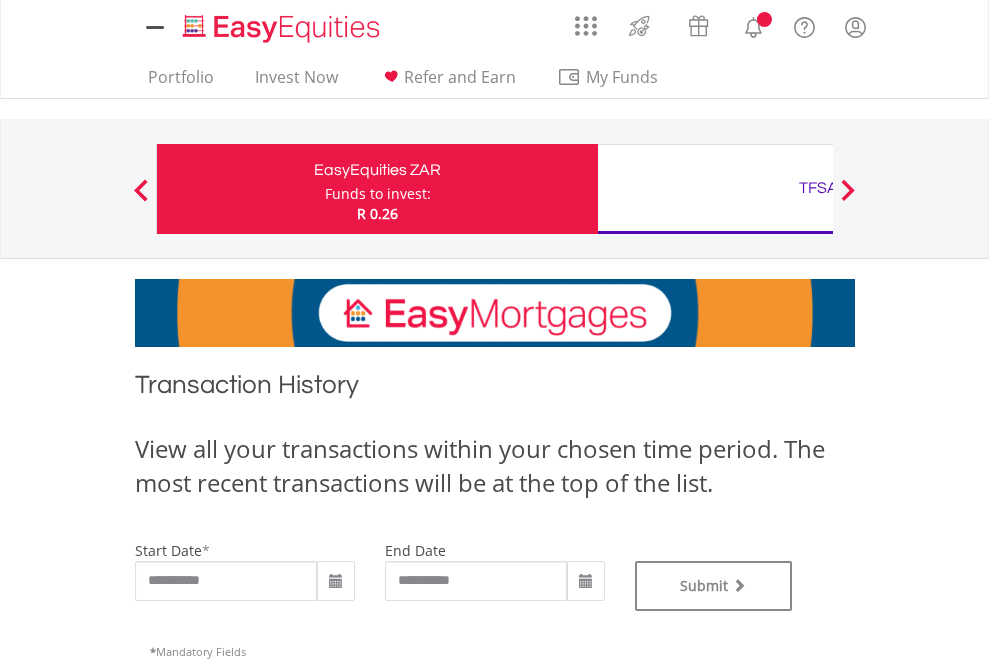 scroll, scrollTop: 0, scrollLeft: 0, axis: both 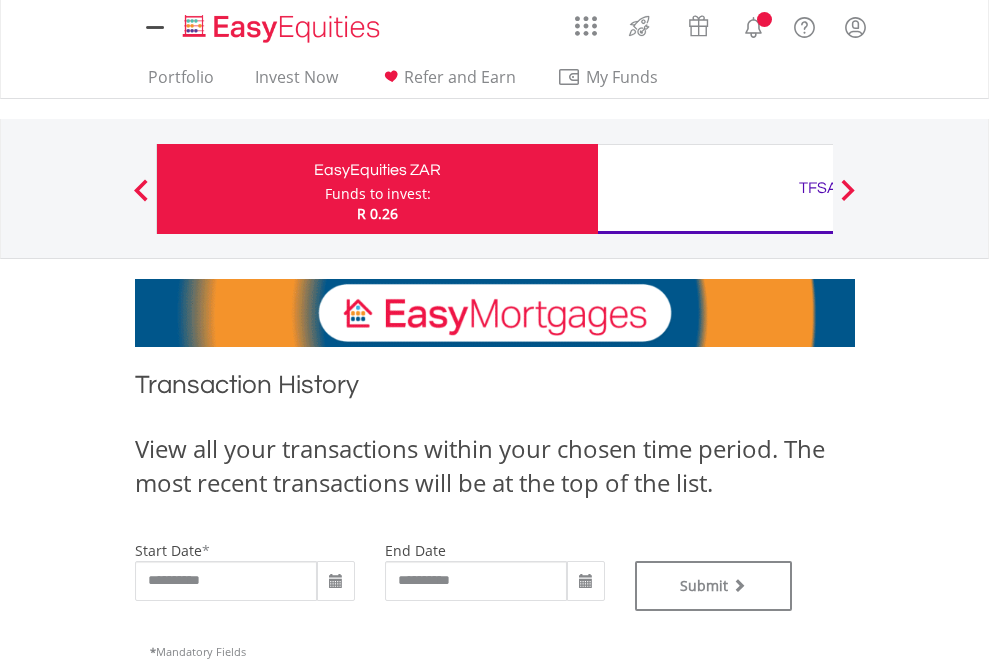 type on "**********" 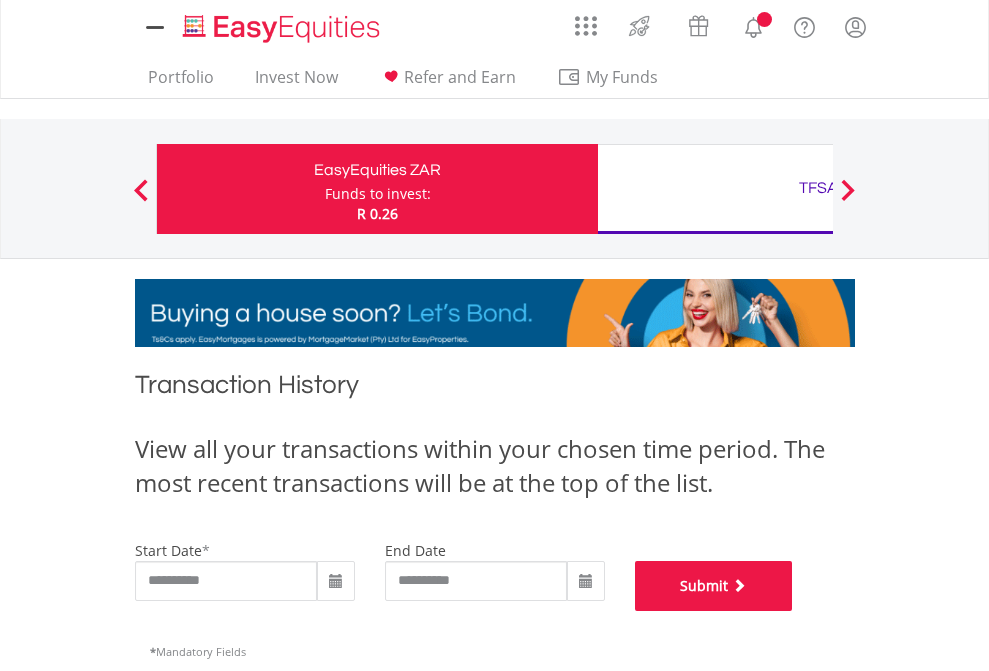 click on "Submit" at bounding box center (714, 586) 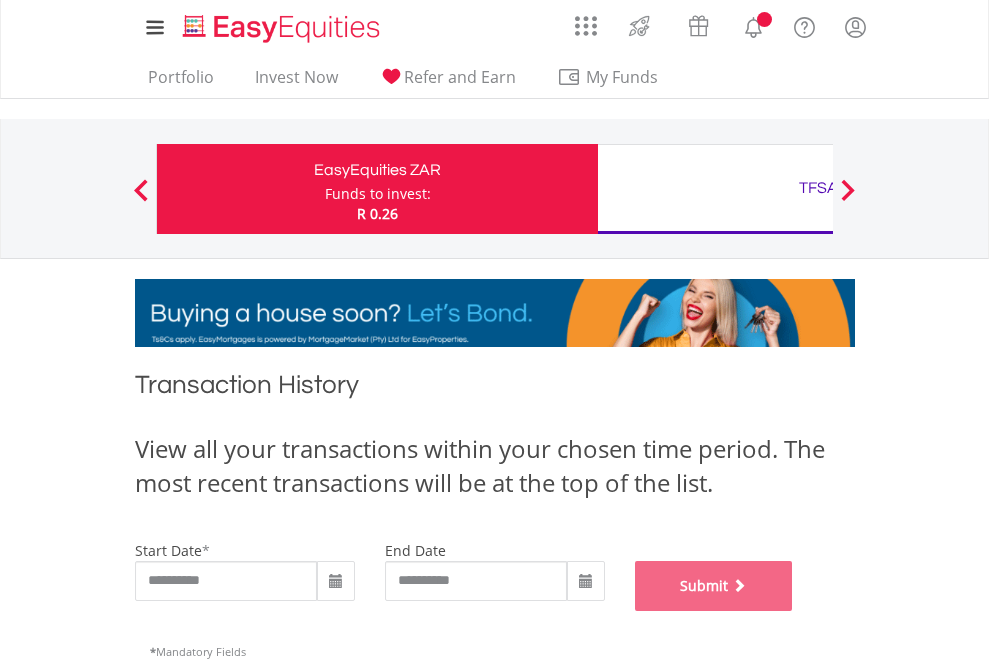 scroll, scrollTop: 811, scrollLeft: 0, axis: vertical 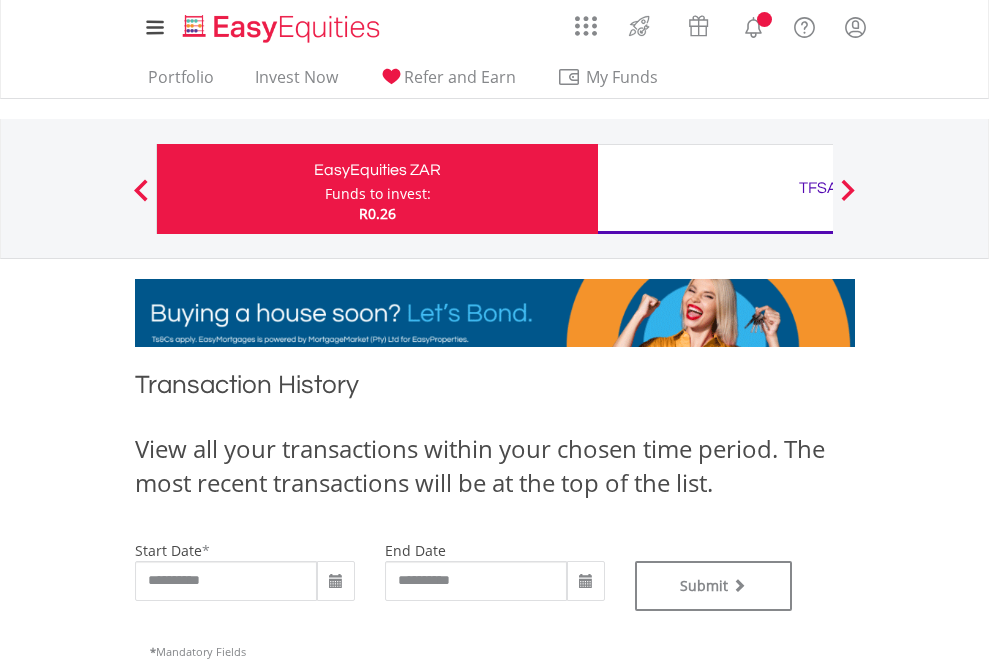 click on "TFSA" at bounding box center [818, 188] 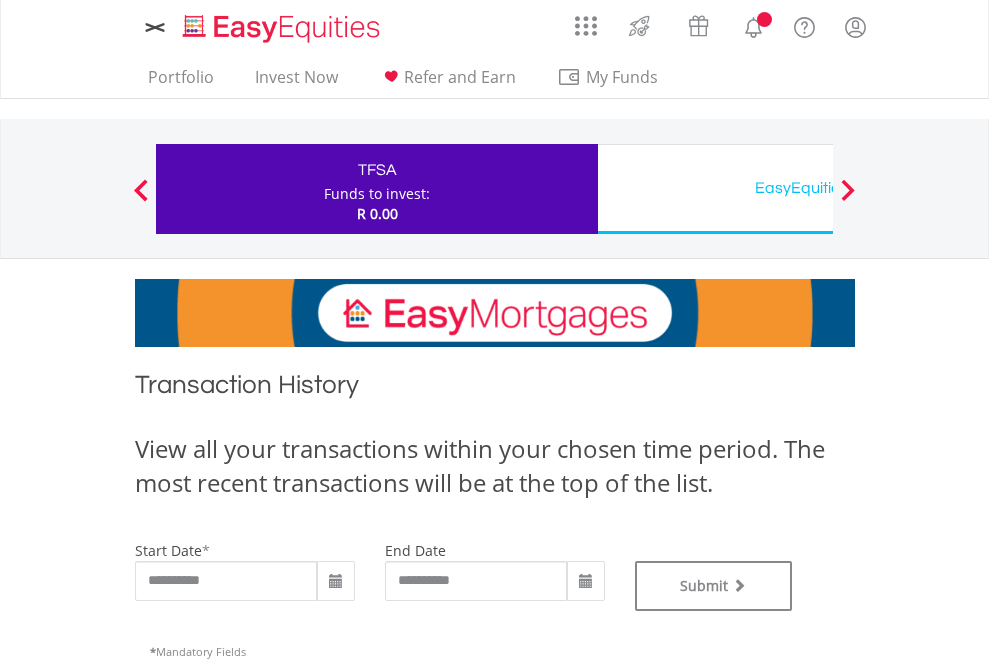 scroll, scrollTop: 0, scrollLeft: 0, axis: both 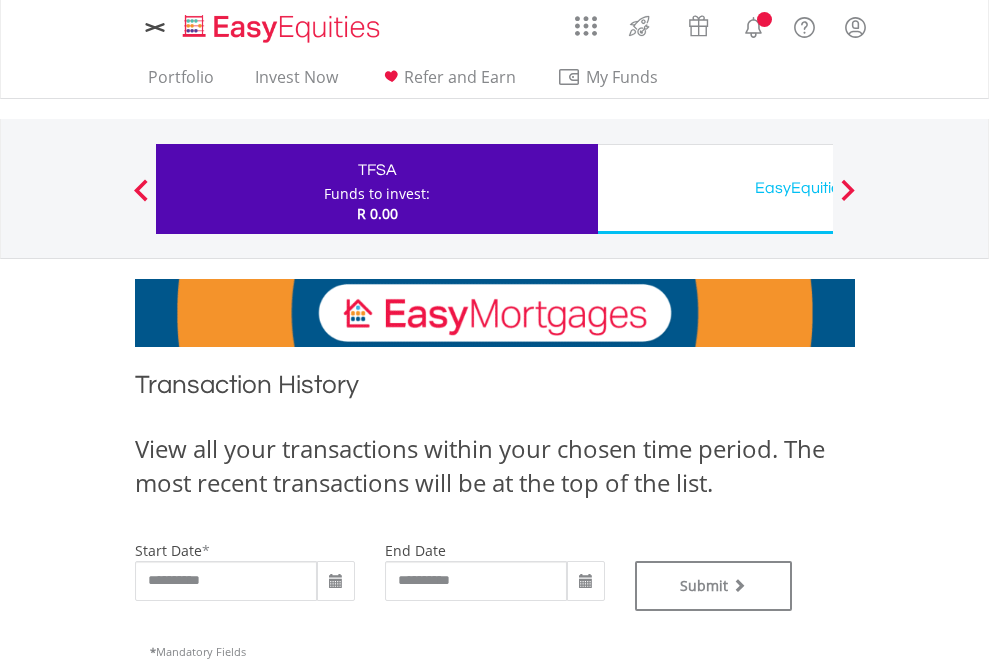type on "**********" 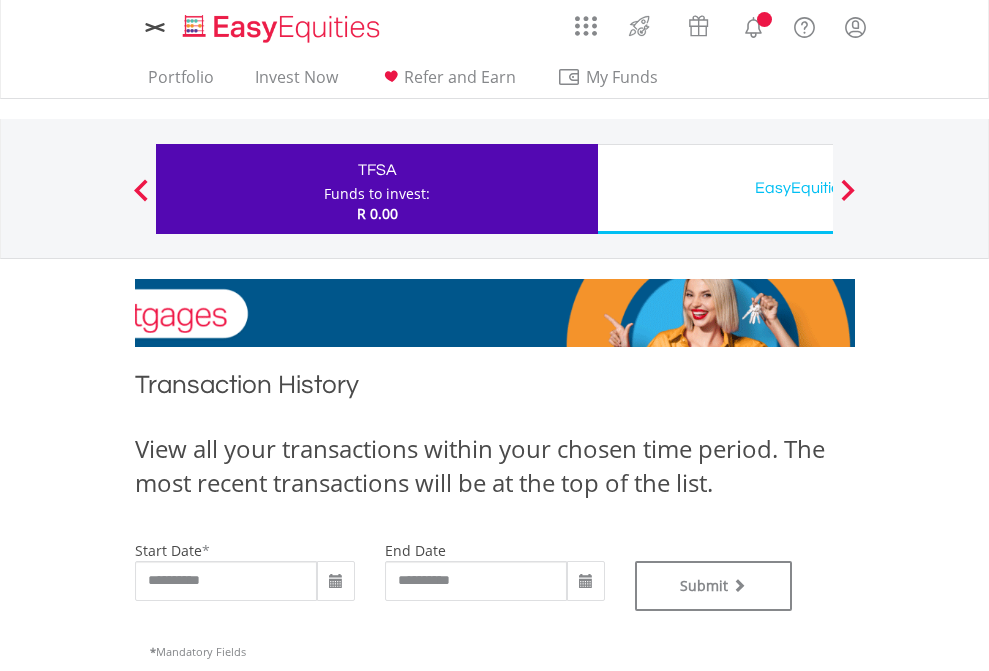 type on "**********" 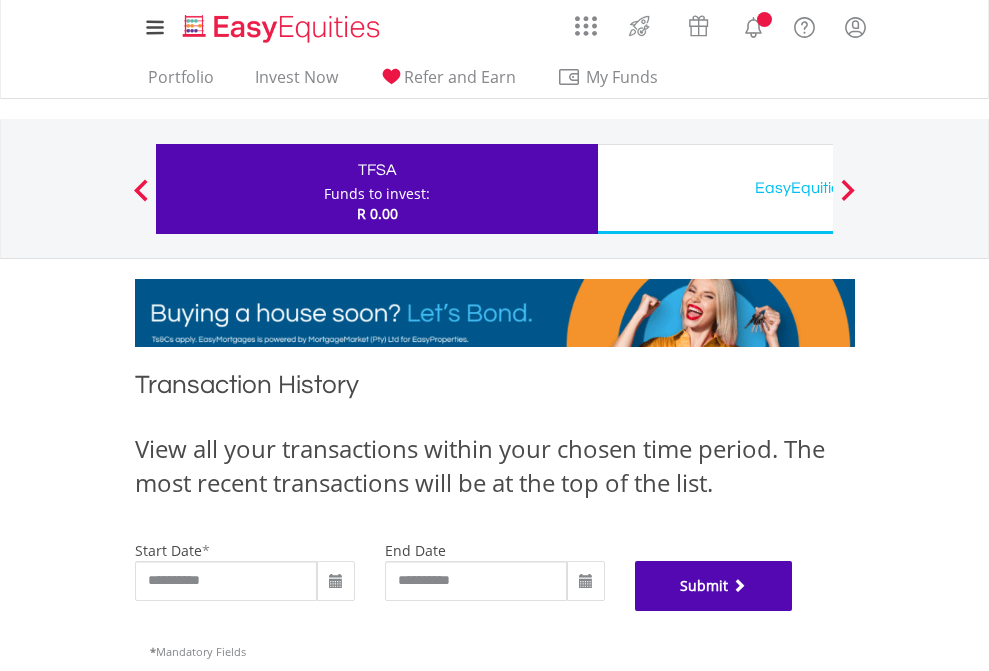 click on "Submit" at bounding box center [714, 586] 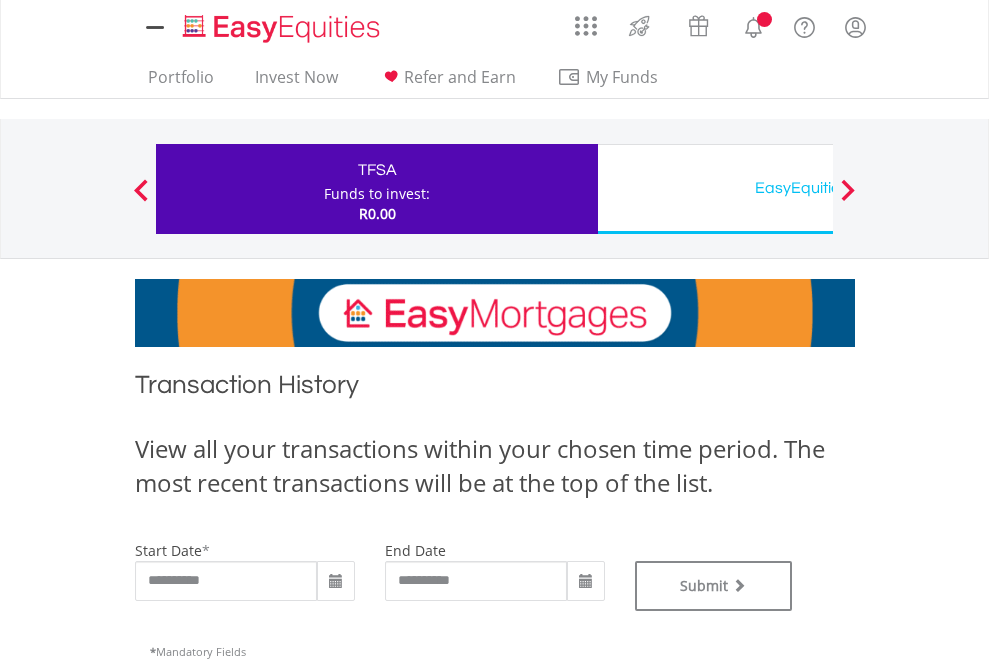 scroll, scrollTop: 0, scrollLeft: 0, axis: both 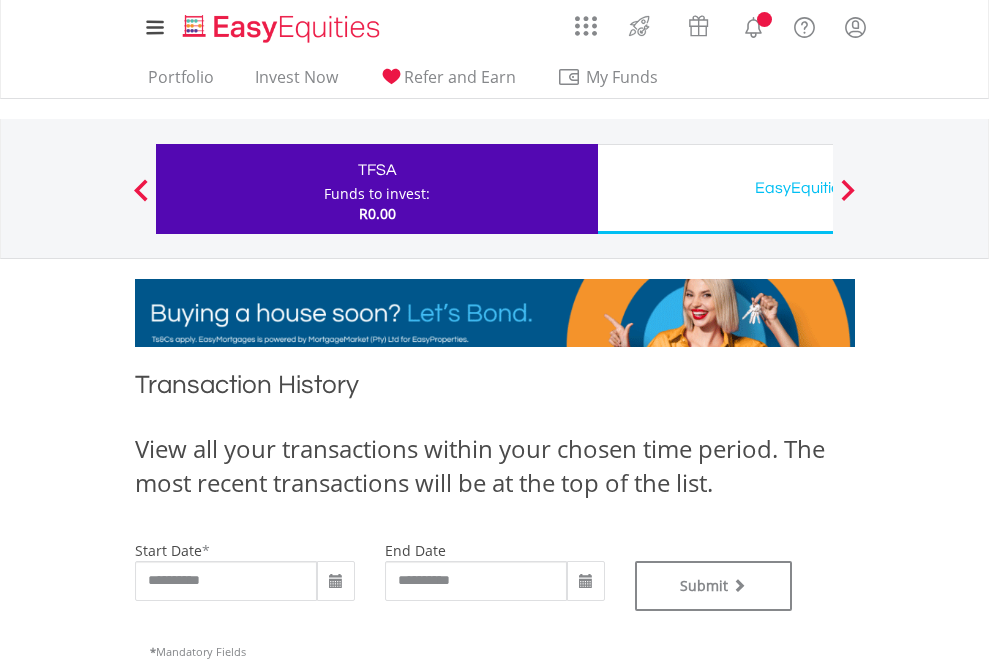 click on "EasyEquities USD" at bounding box center [818, 188] 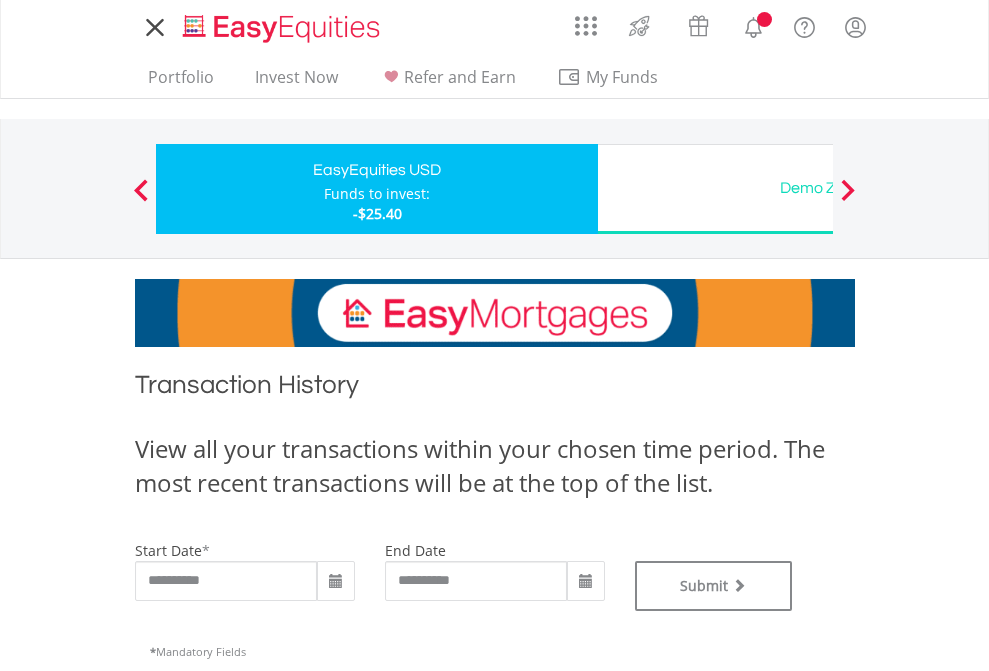 scroll, scrollTop: 0, scrollLeft: 0, axis: both 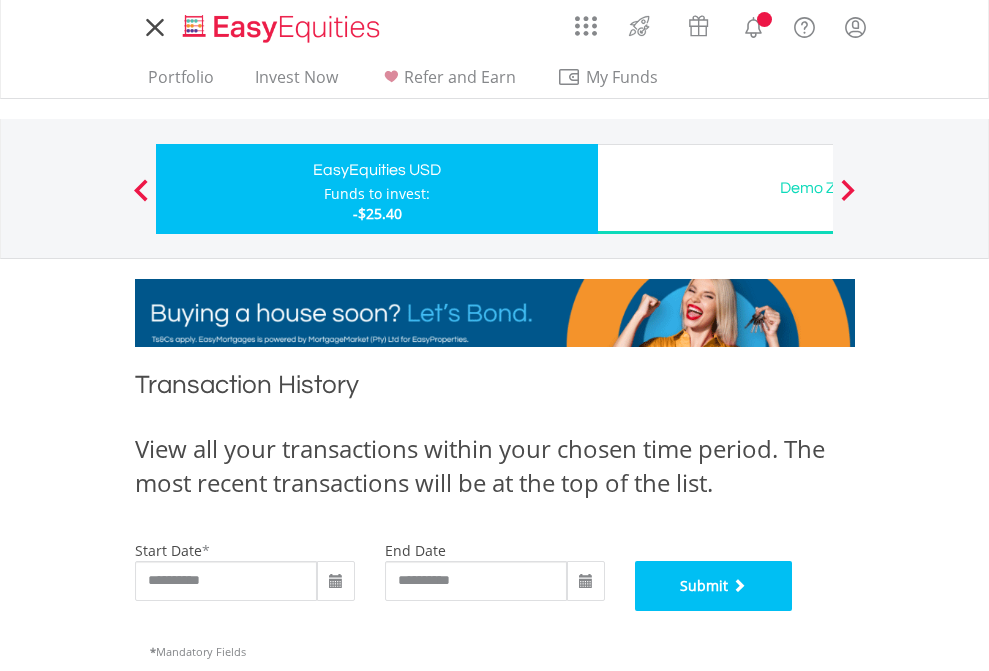 click on "Submit" at bounding box center [714, 586] 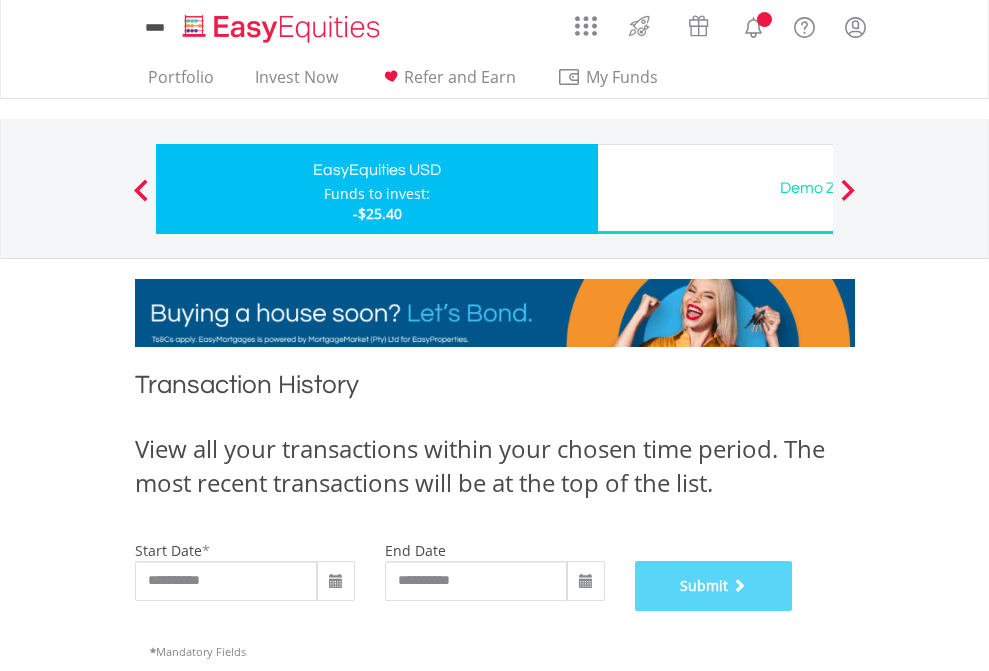 scroll, scrollTop: 811, scrollLeft: 0, axis: vertical 